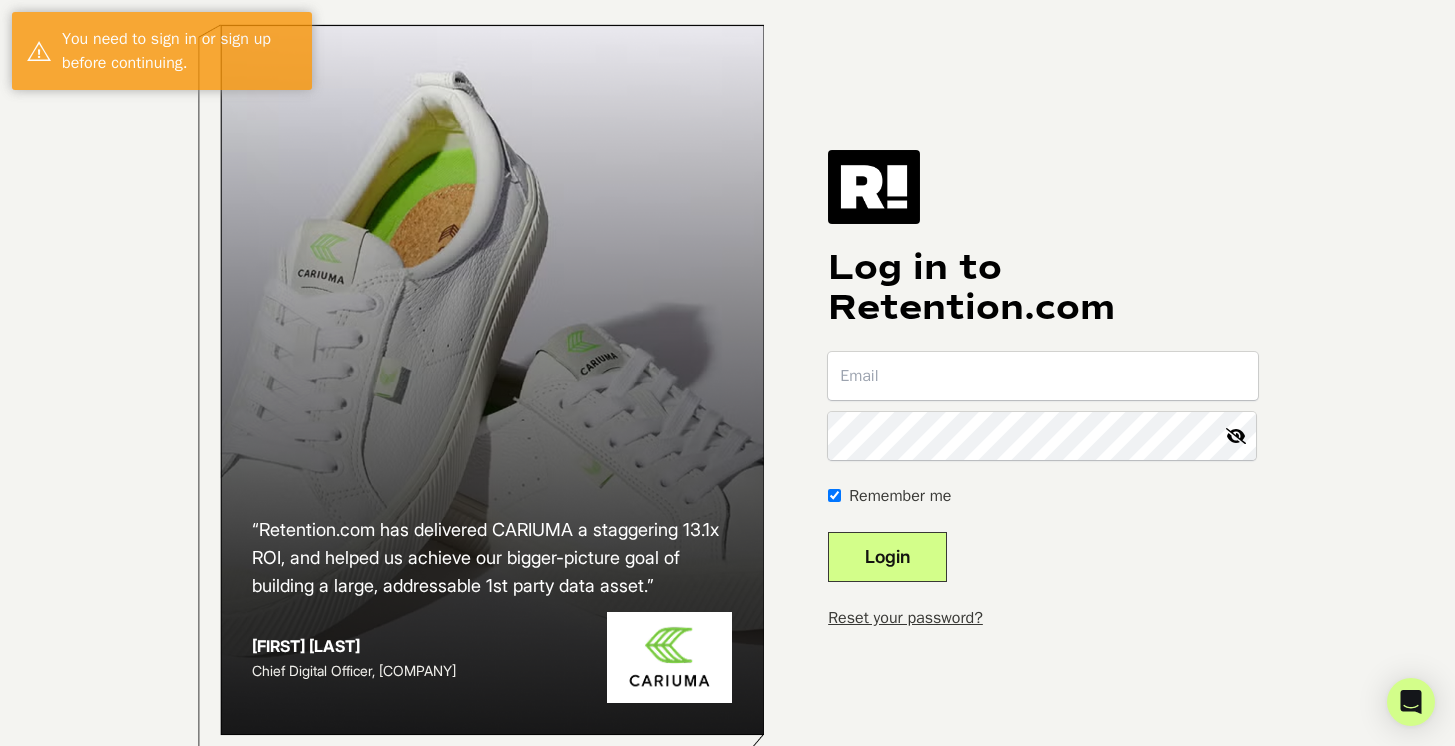 scroll, scrollTop: 0, scrollLeft: 0, axis: both 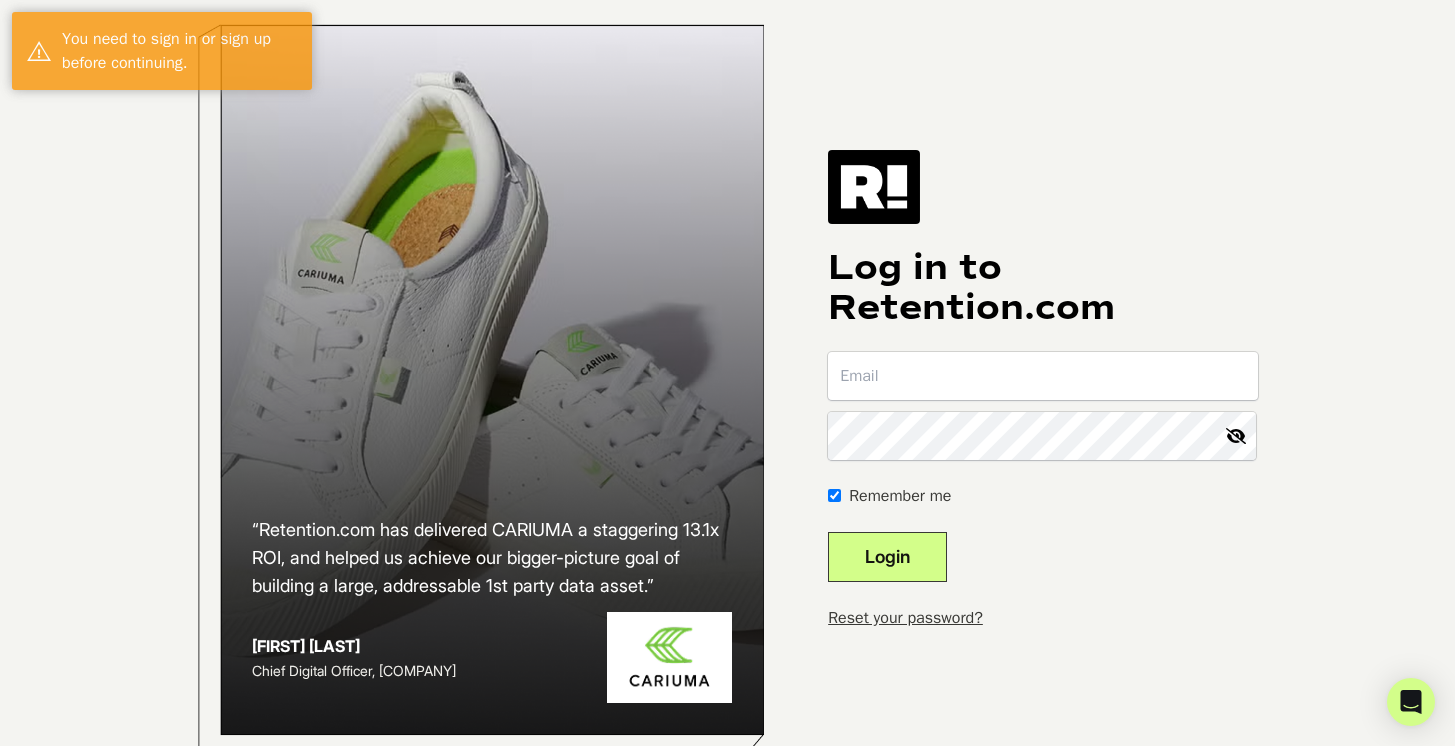 type on "[EMAIL]" 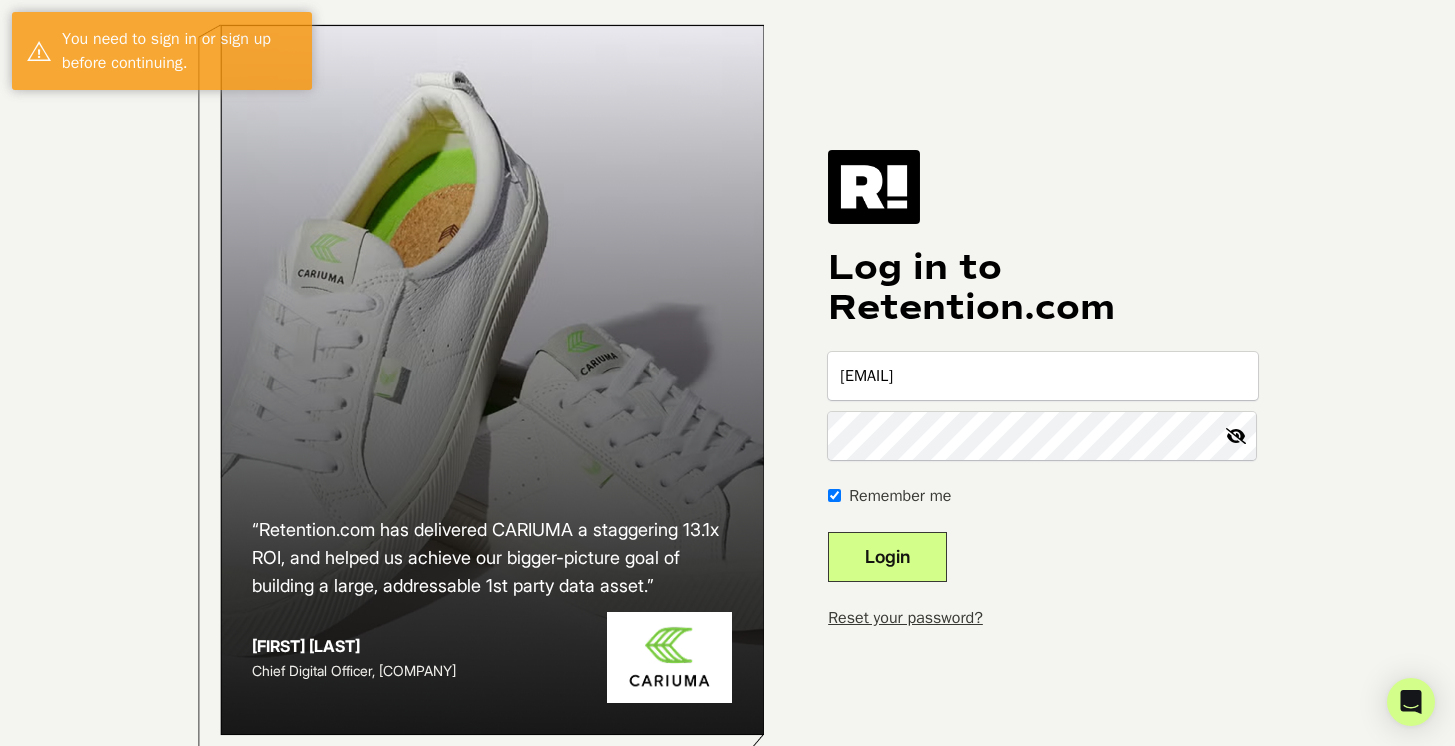 click on "Login" at bounding box center [887, 557] 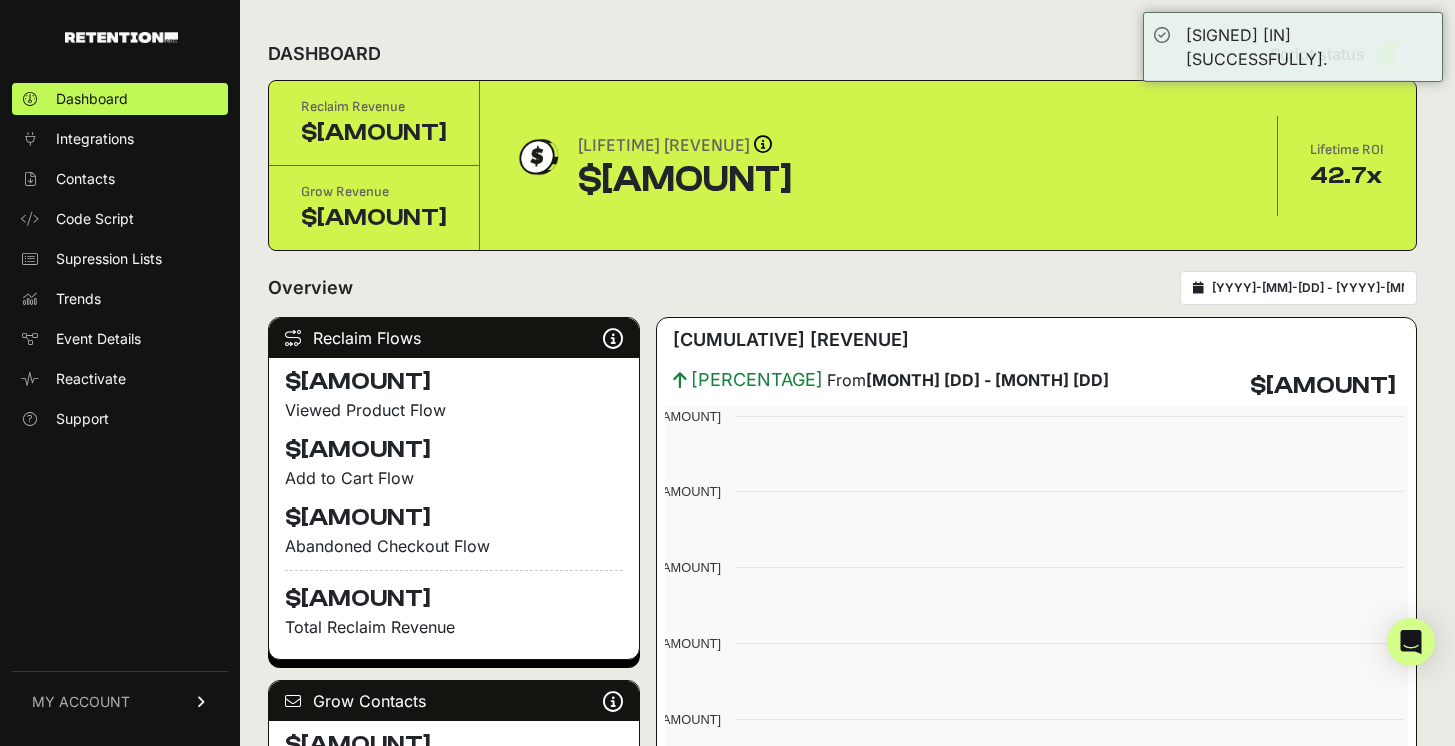 scroll, scrollTop: 0, scrollLeft: 0, axis: both 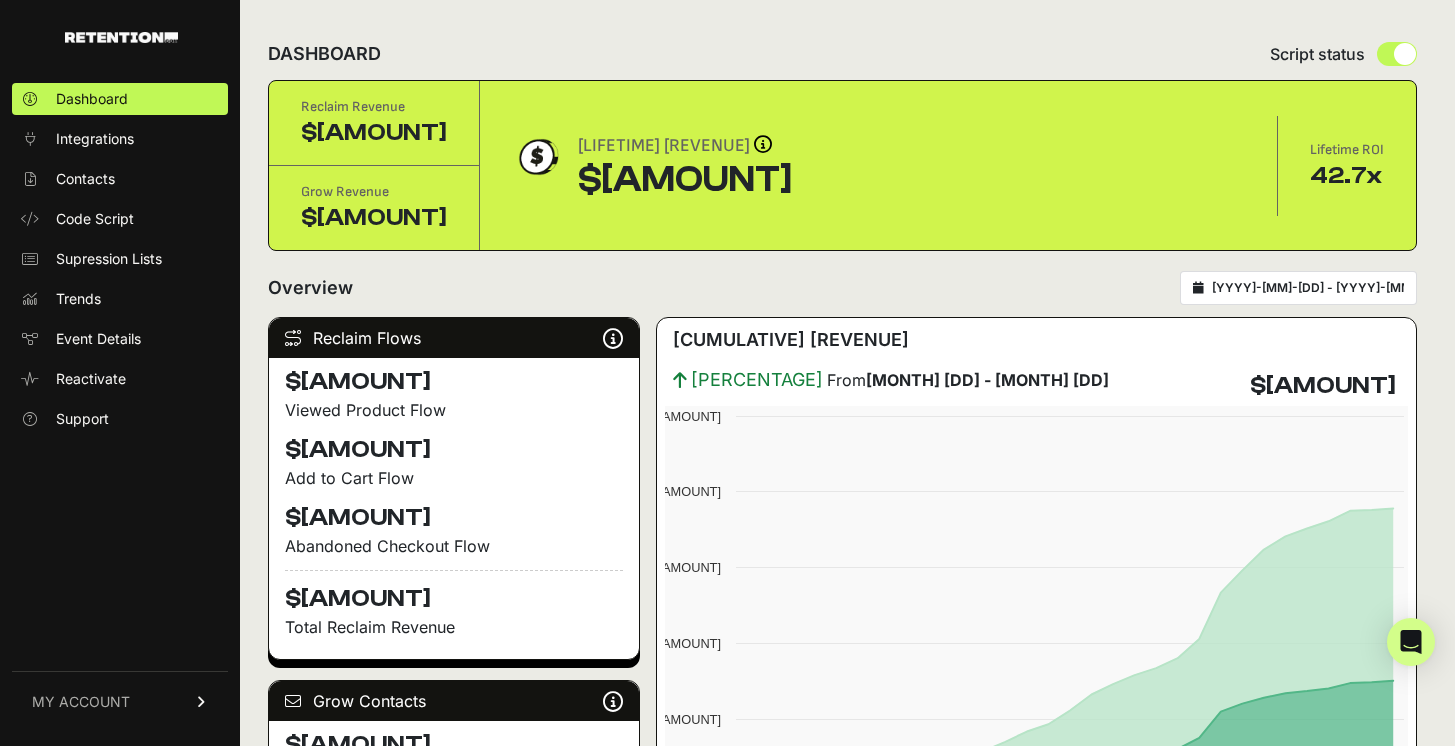 click on "MY ACCOUNT" at bounding box center [120, 701] 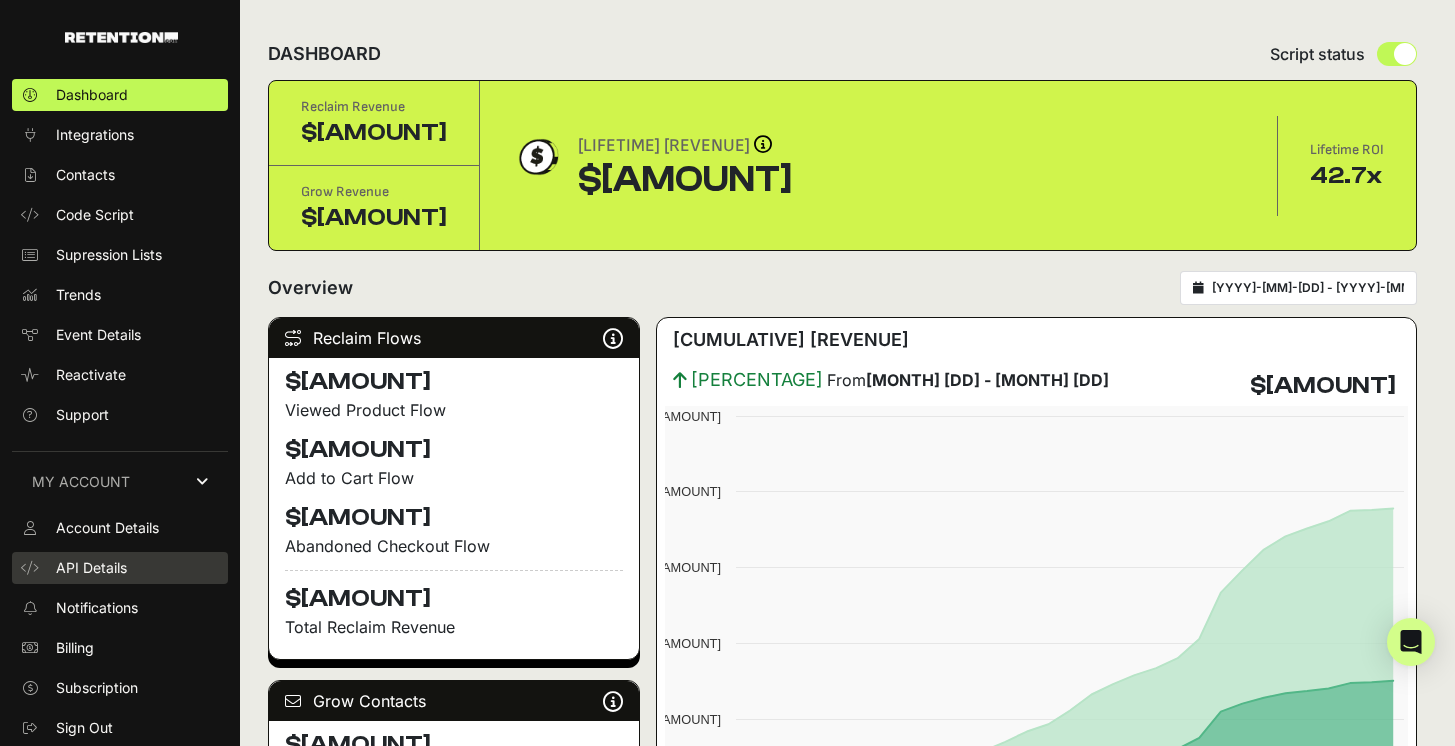 scroll, scrollTop: 8, scrollLeft: 0, axis: vertical 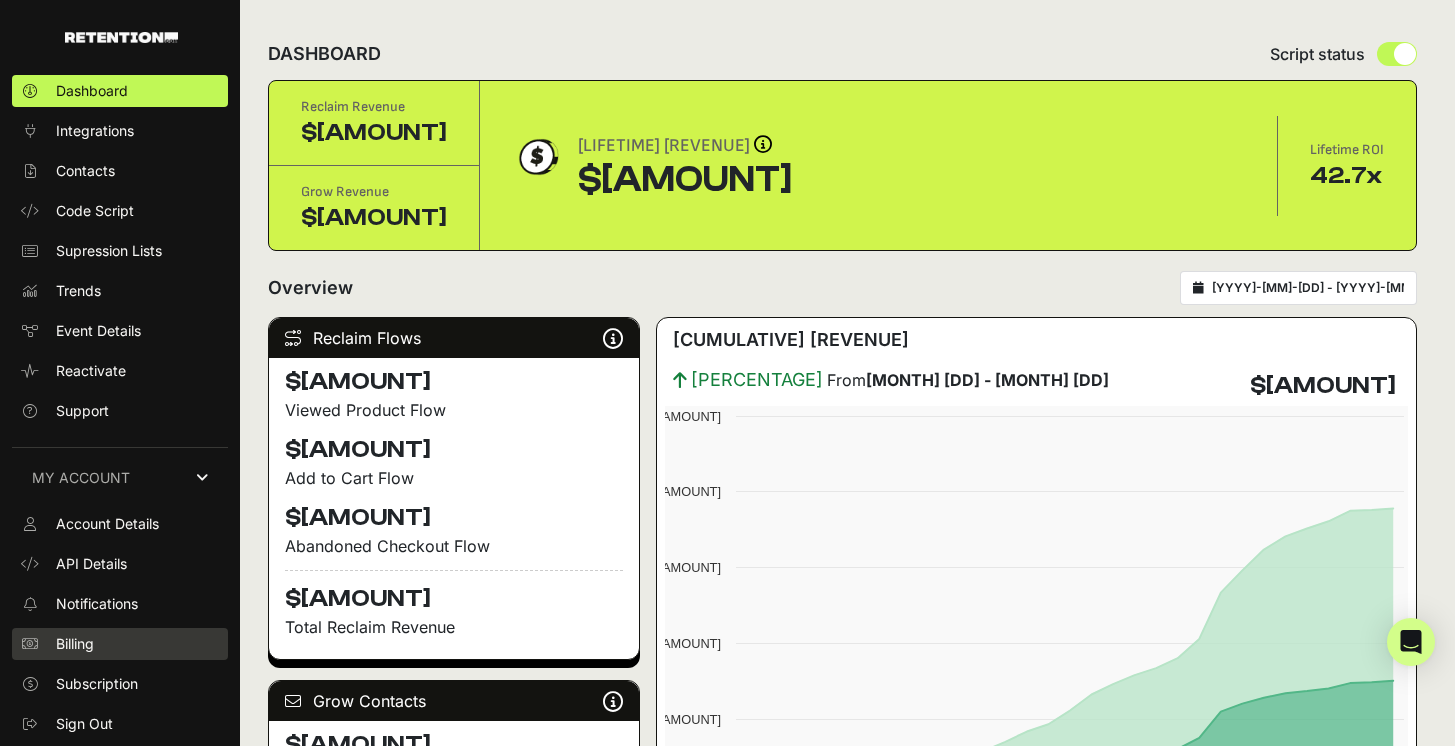 click on "Billing" at bounding box center (120, 644) 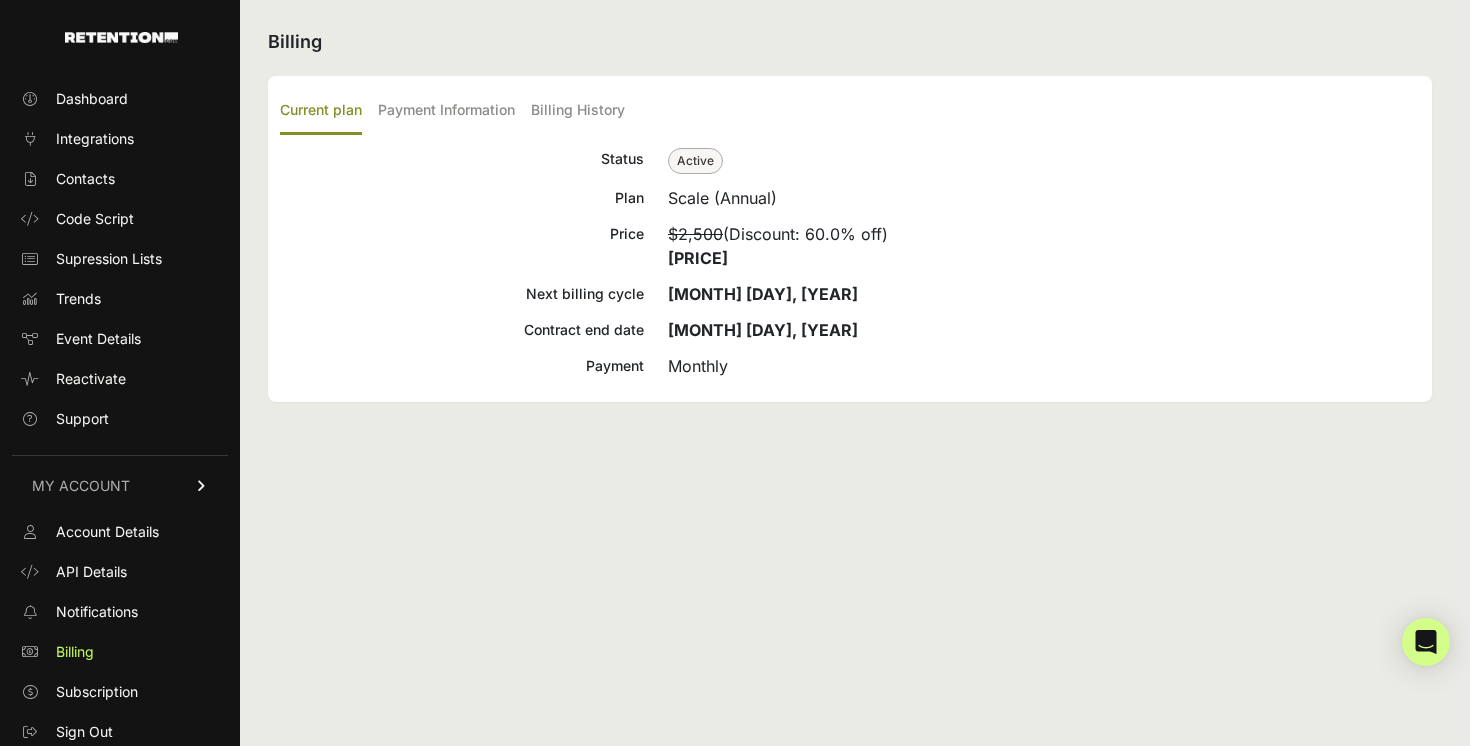 scroll, scrollTop: 0, scrollLeft: 0, axis: both 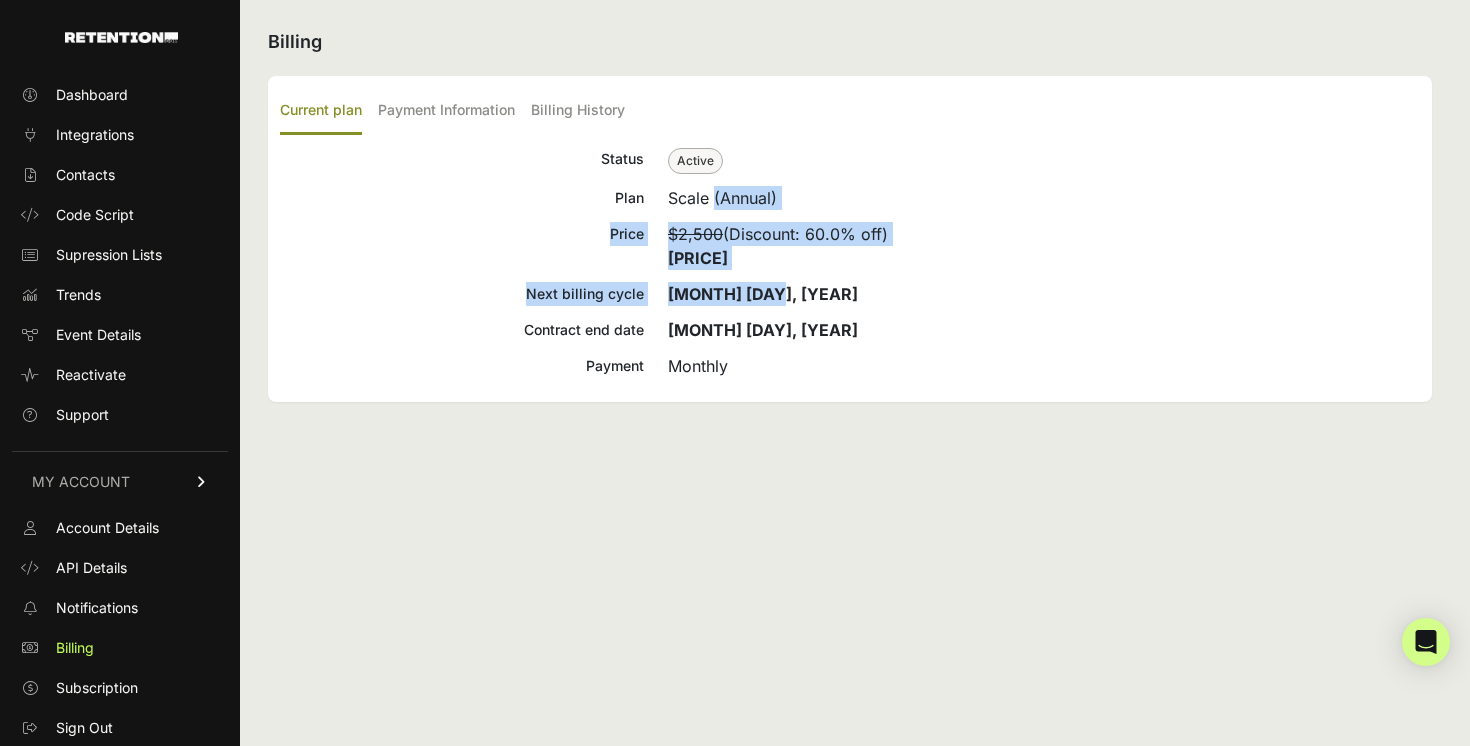 drag, startPoint x: 803, startPoint y: 295, endPoint x: 658, endPoint y: 195, distance: 176.13914 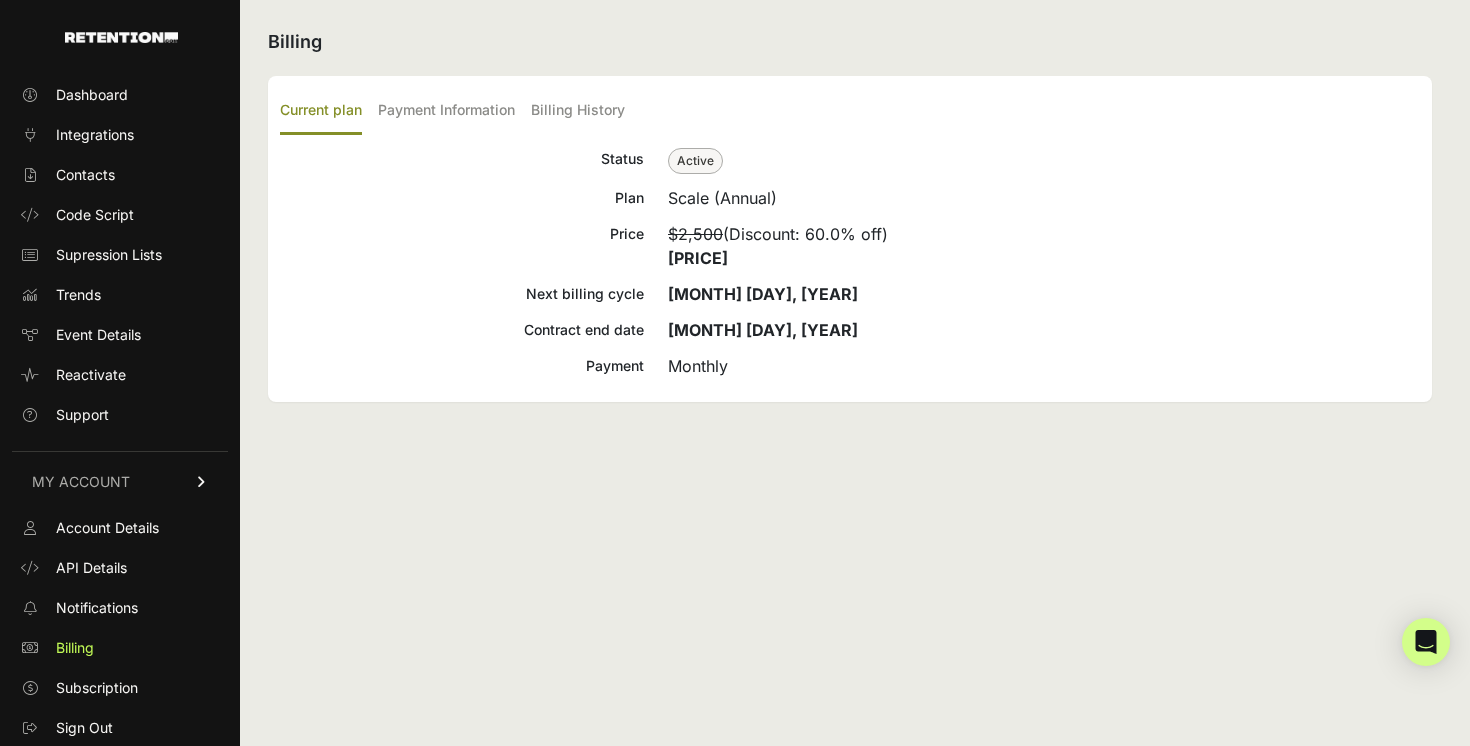 click on "Plan
Scale
(Annual)" at bounding box center [850, 198] 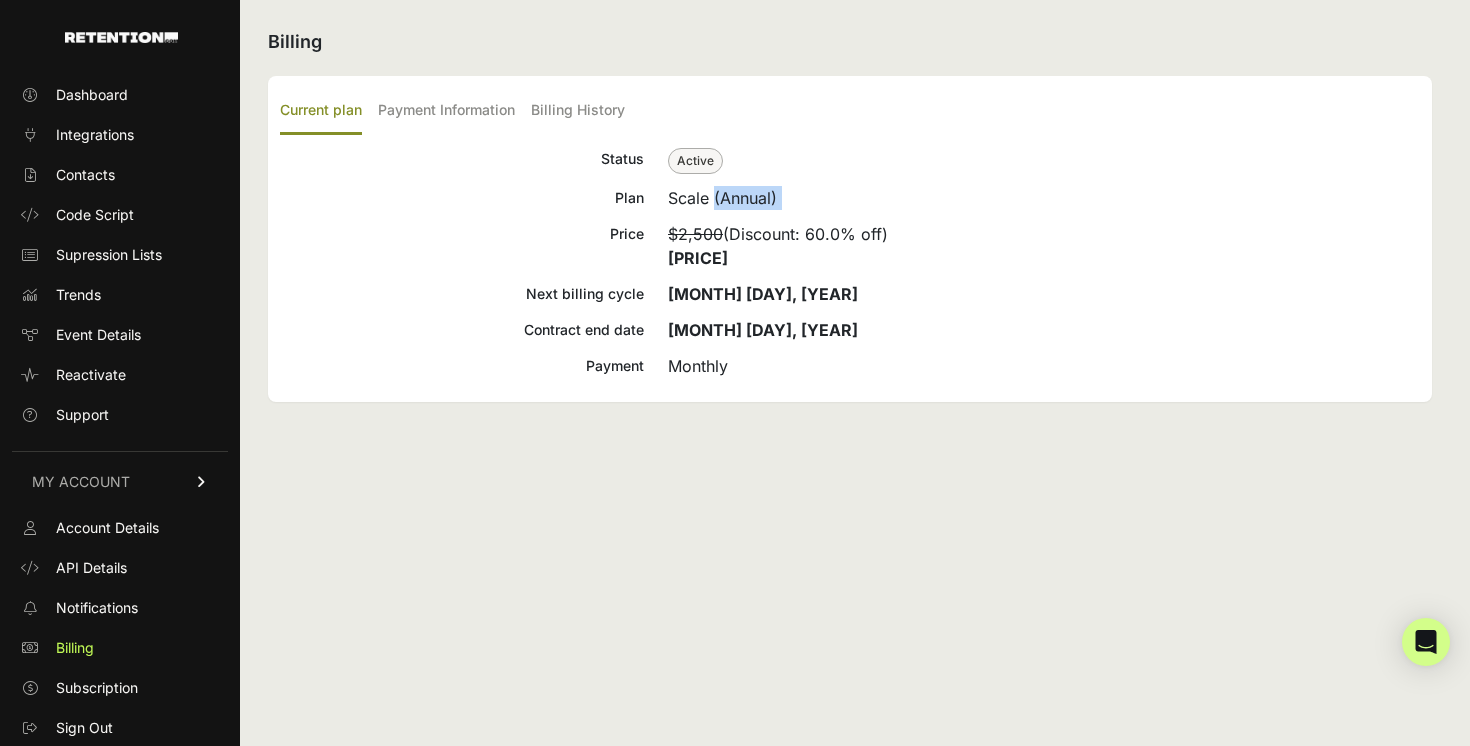 click on "Scale
(Annual)" at bounding box center [1044, 198] 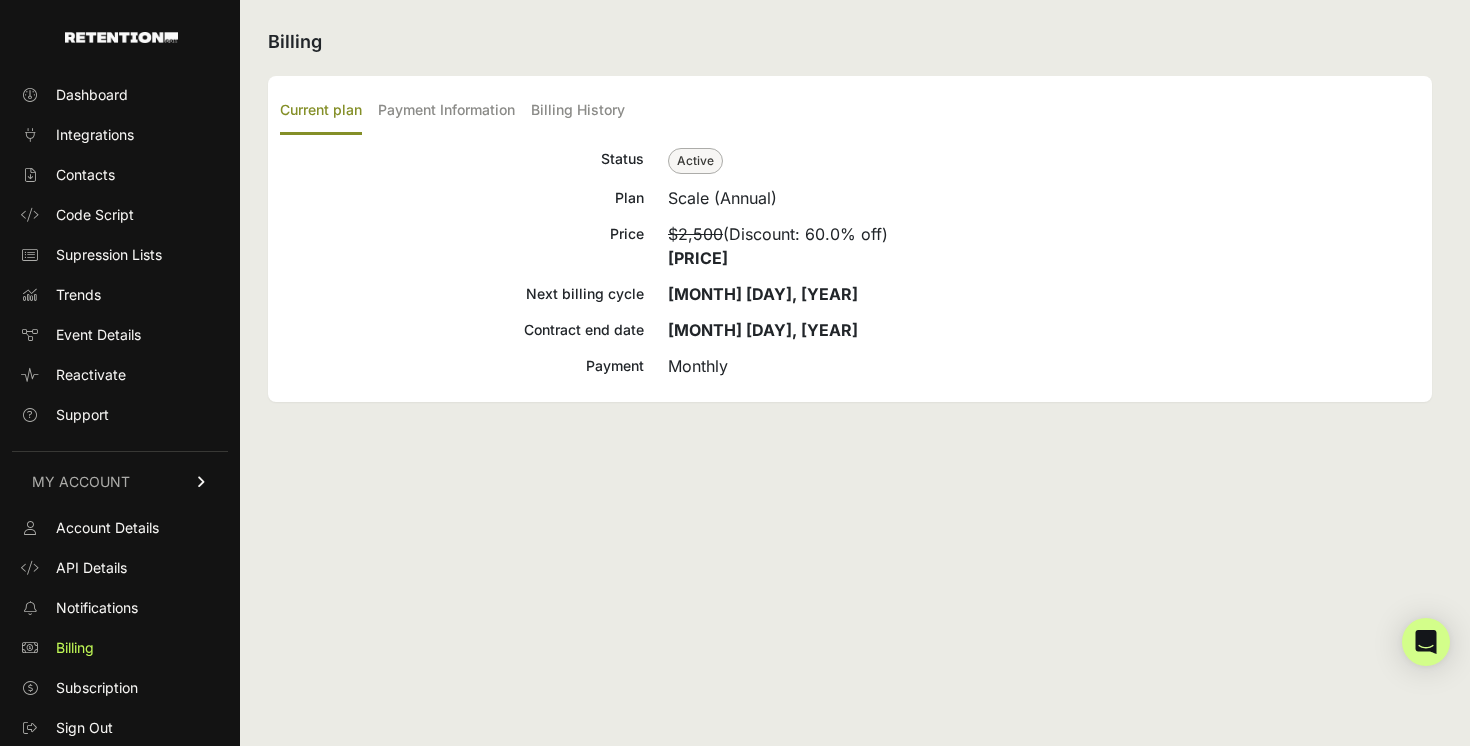 click on "$2,500" at bounding box center (695, 234) 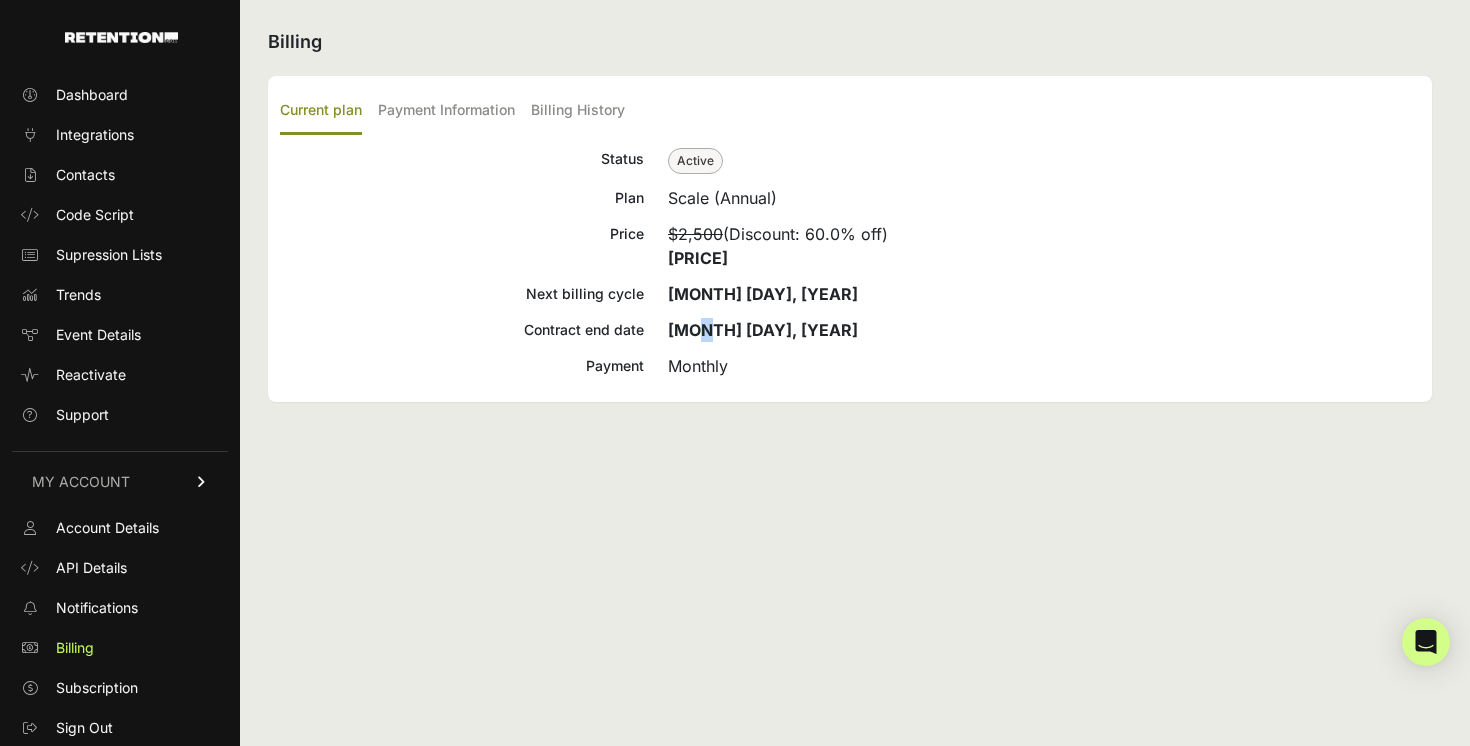 click on "Jan 05, 2024" at bounding box center [763, 330] 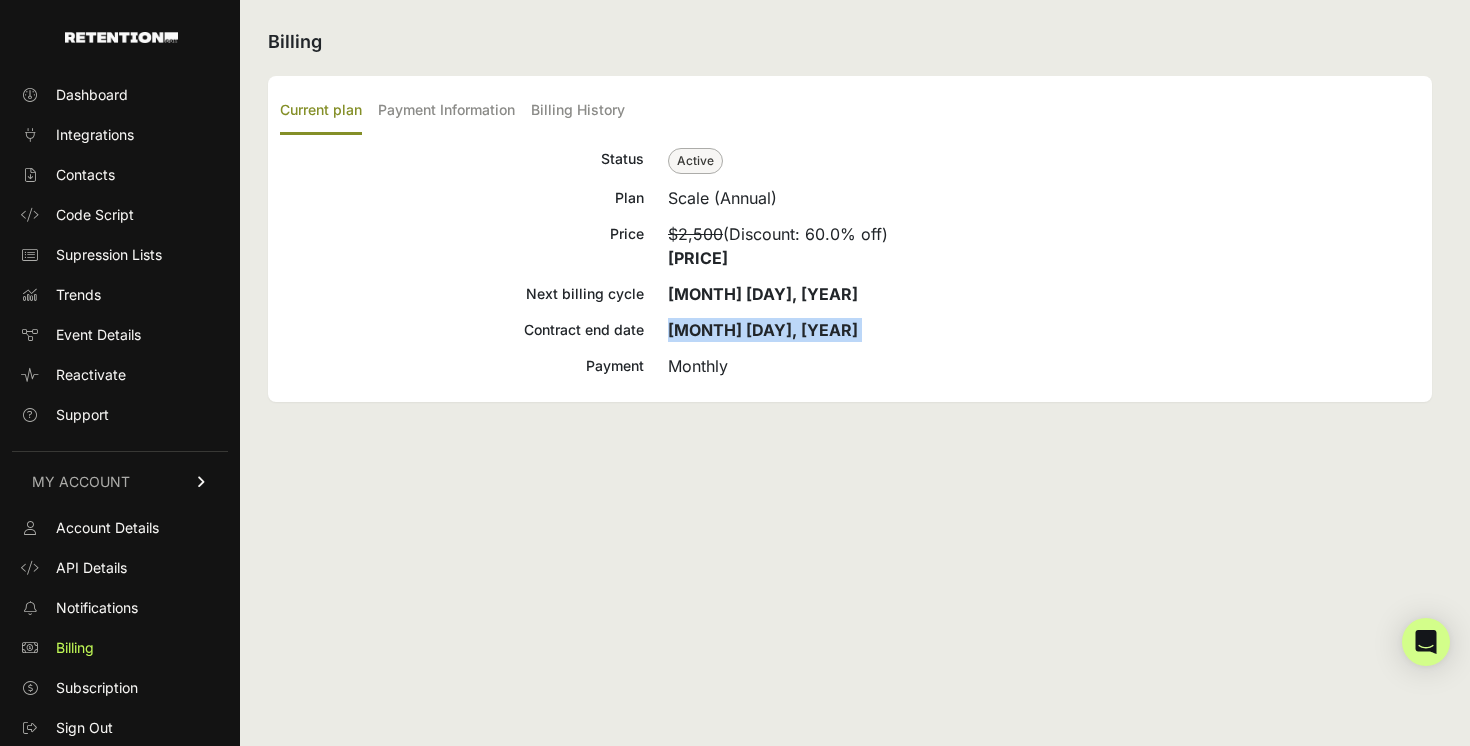 click on "Jan 05, 2024" at bounding box center (763, 330) 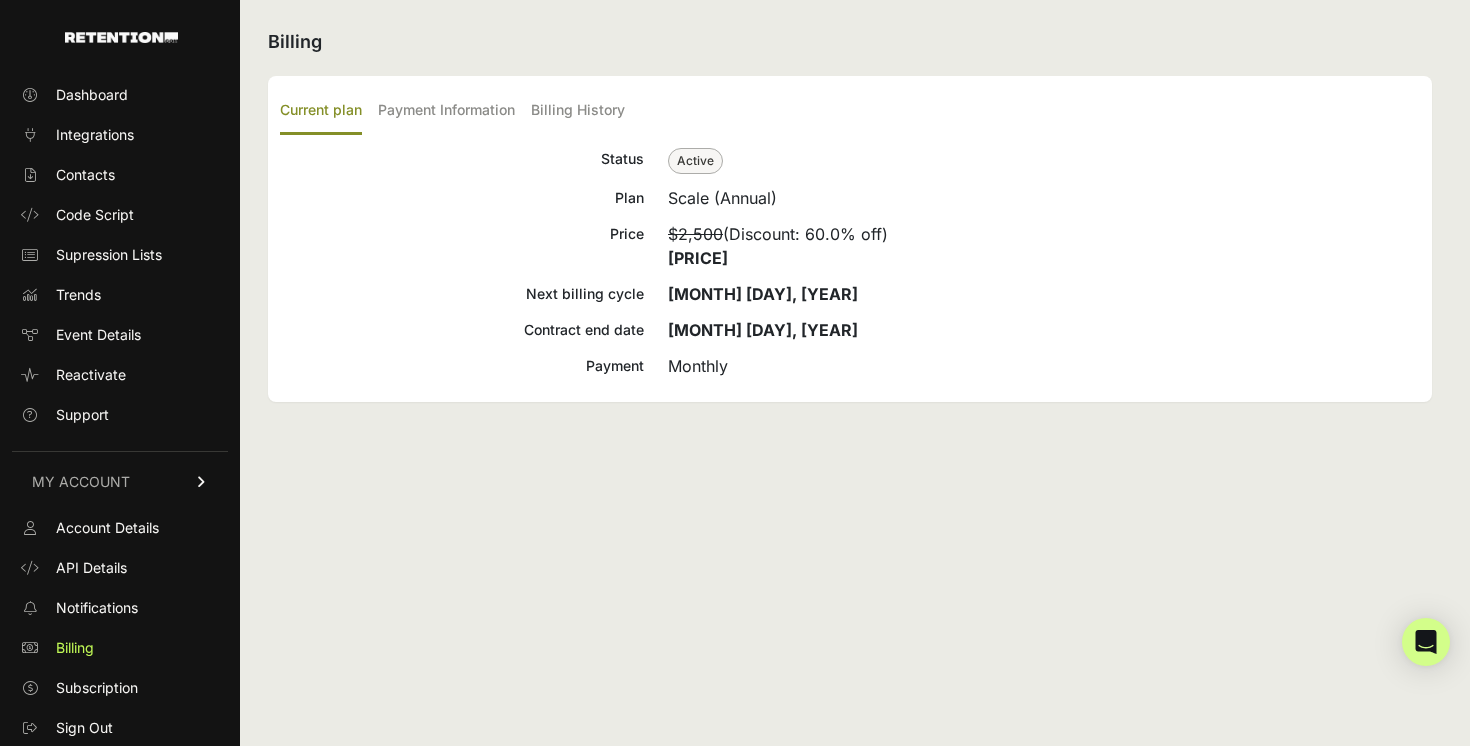 click on "Monthly" at bounding box center (1044, 366) 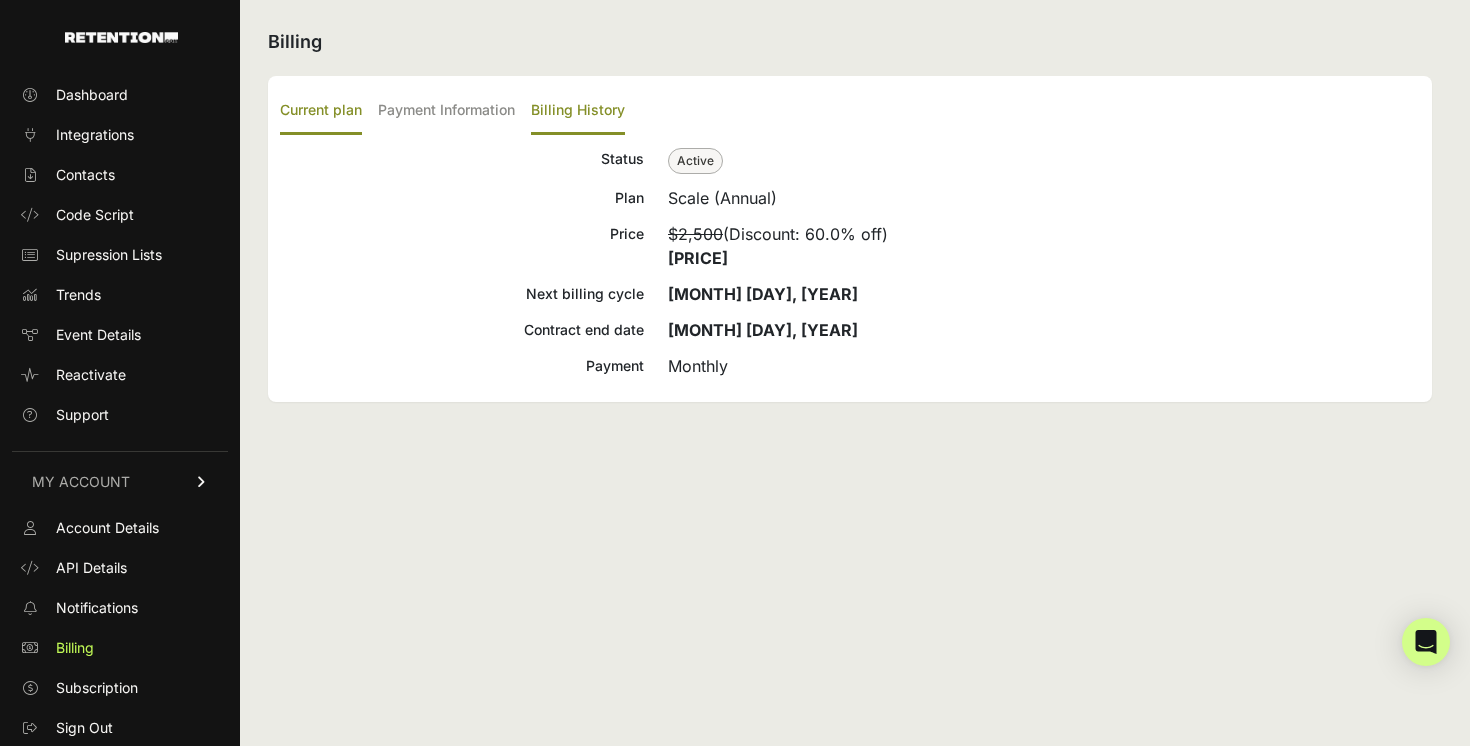 click on "Billing History" at bounding box center (578, 111) 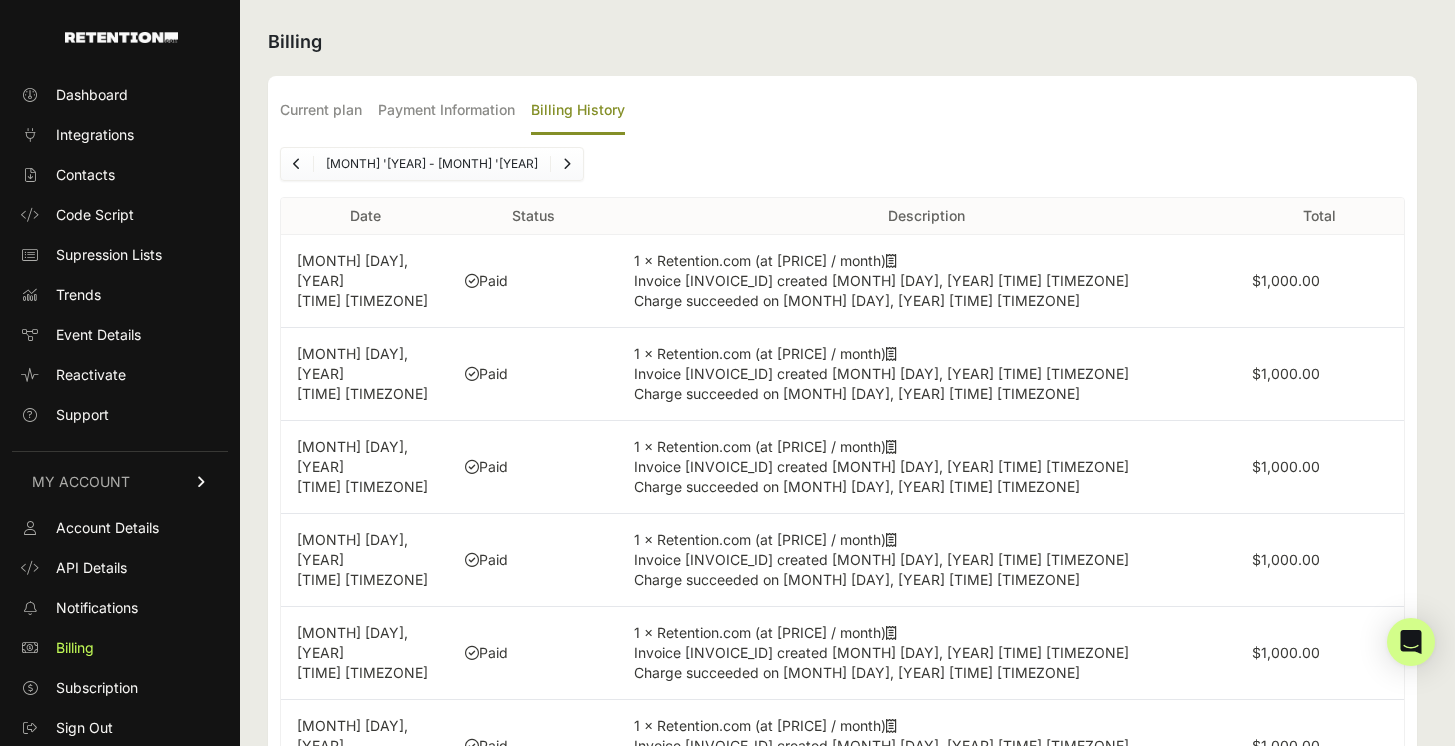 click on "1 × Retention.com (at $2,500.00 / month)
Invoice 26C8599E-0036 created Aug  6, 2025 12:43 PM EDT
Charge succeeded on Aug  6, 2025 01:47 PM EDT" at bounding box center [927, 281] 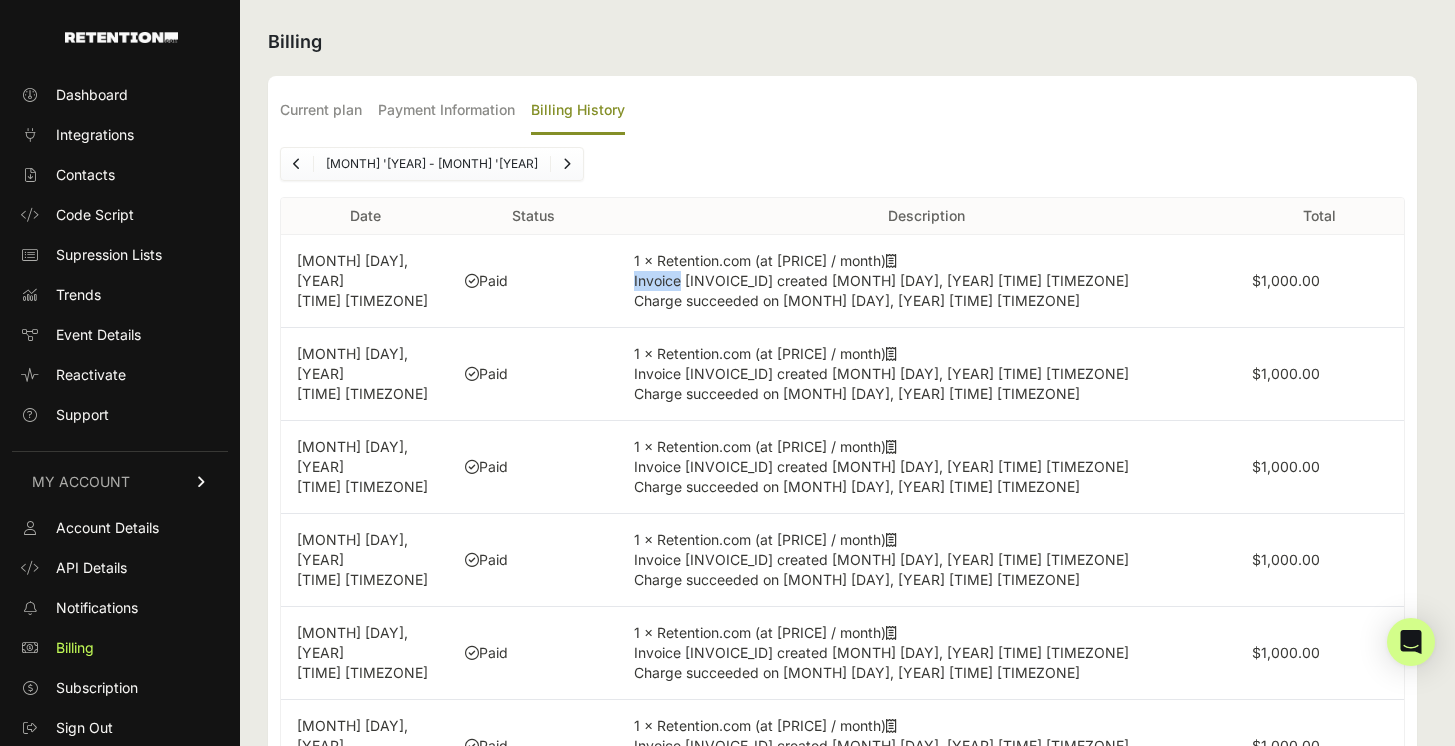 click on "Invoice 26C8599E-0036 created Aug  6, 2025 12:43 PM EDT" at bounding box center [881, 280] 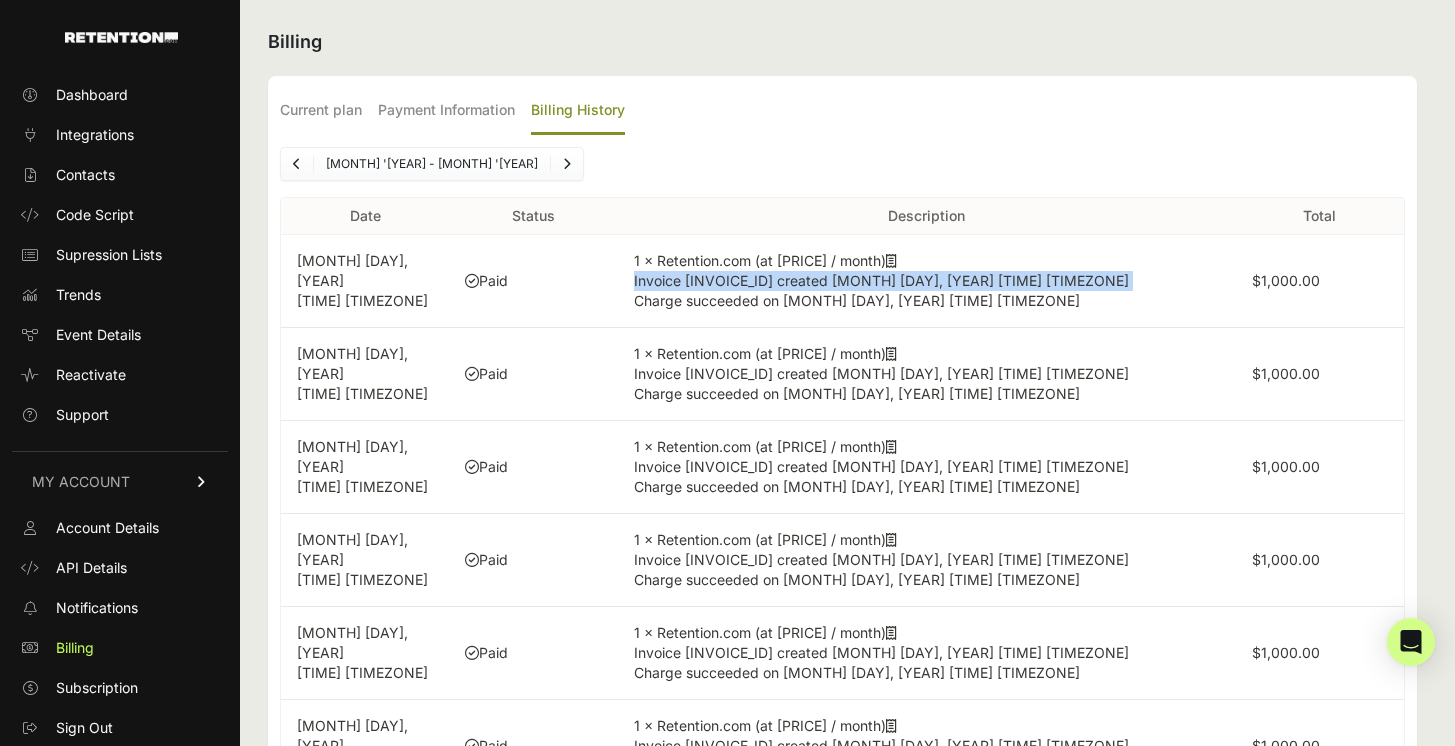 click on "Invoice 26C8599E-0036 created Aug  6, 2025 12:43 PM EDT" at bounding box center (881, 280) 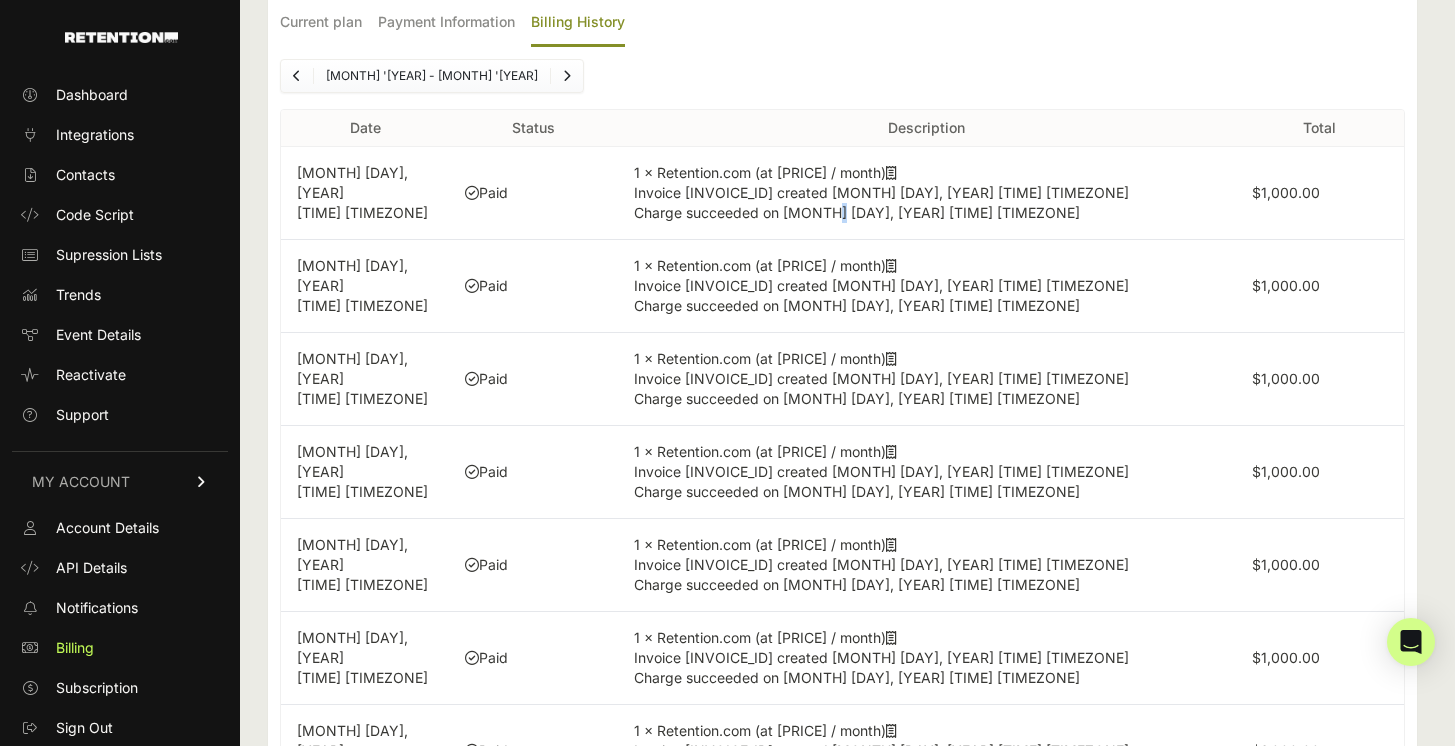 scroll, scrollTop: 97, scrollLeft: 0, axis: vertical 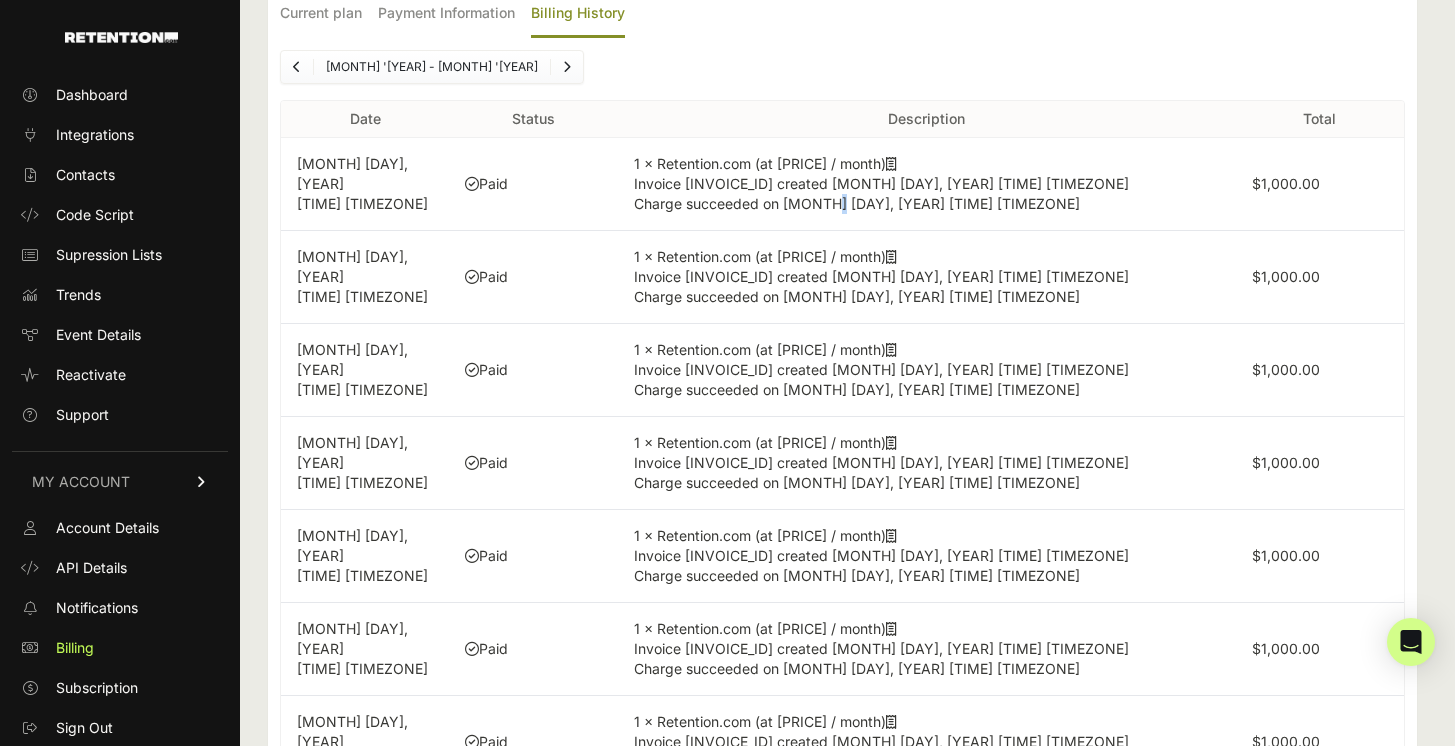 click on "Paid" at bounding box center (533, 184) 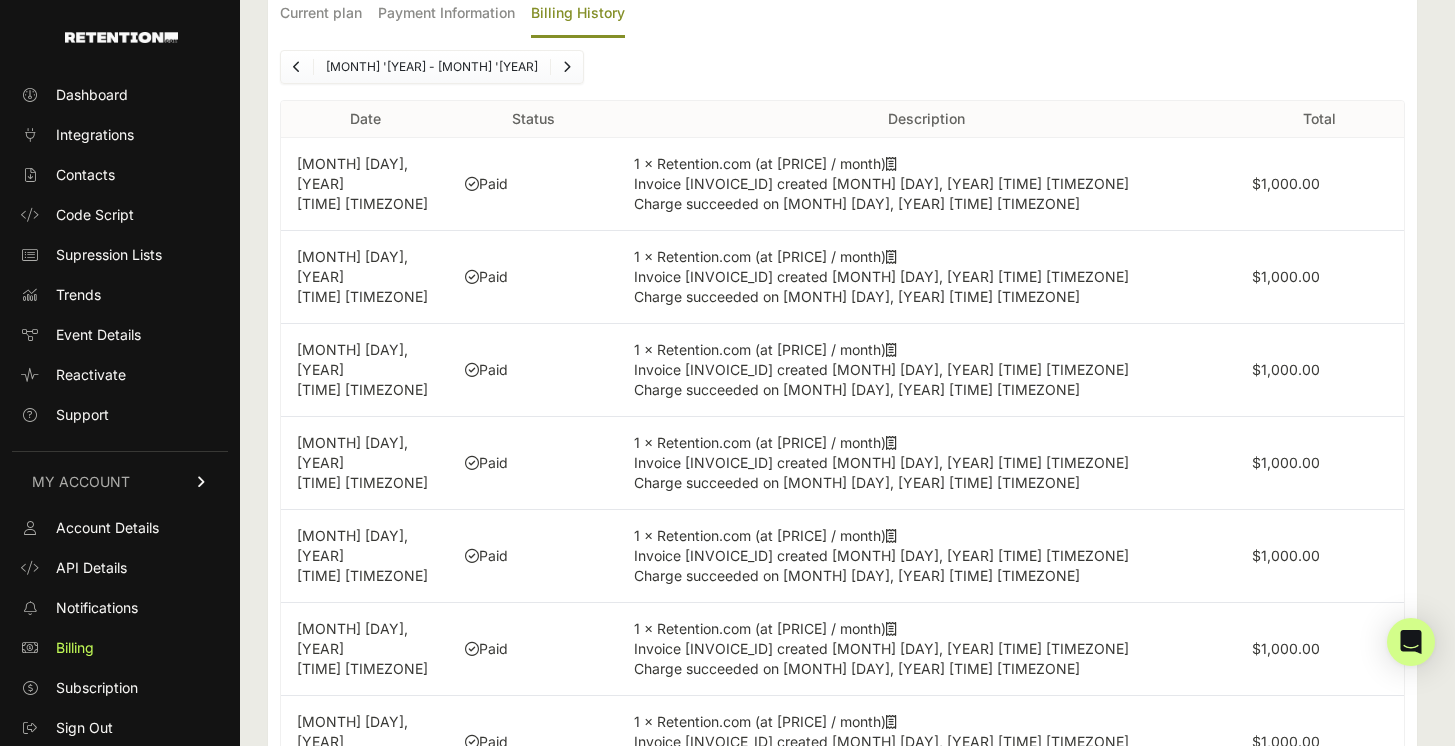 click at bounding box center [472, 184] 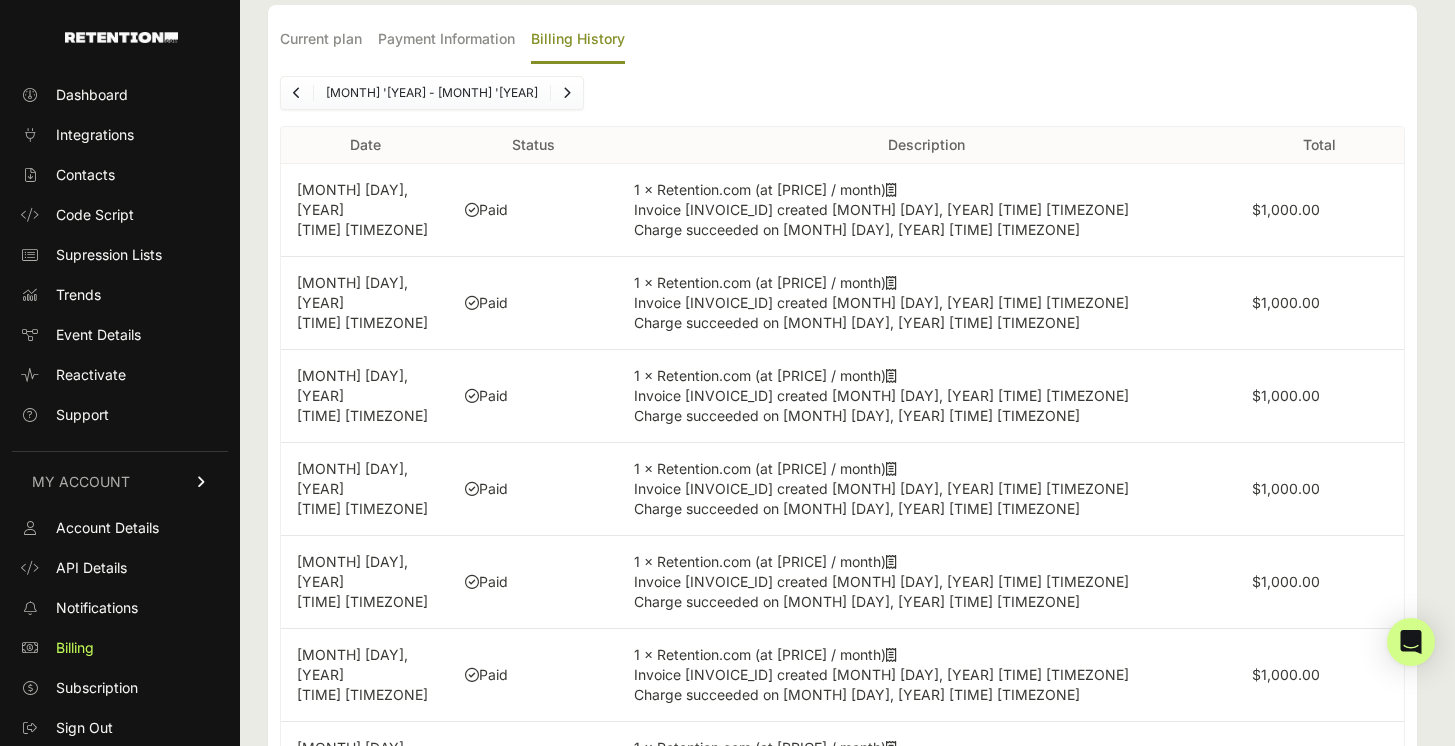 scroll, scrollTop: 0, scrollLeft: 0, axis: both 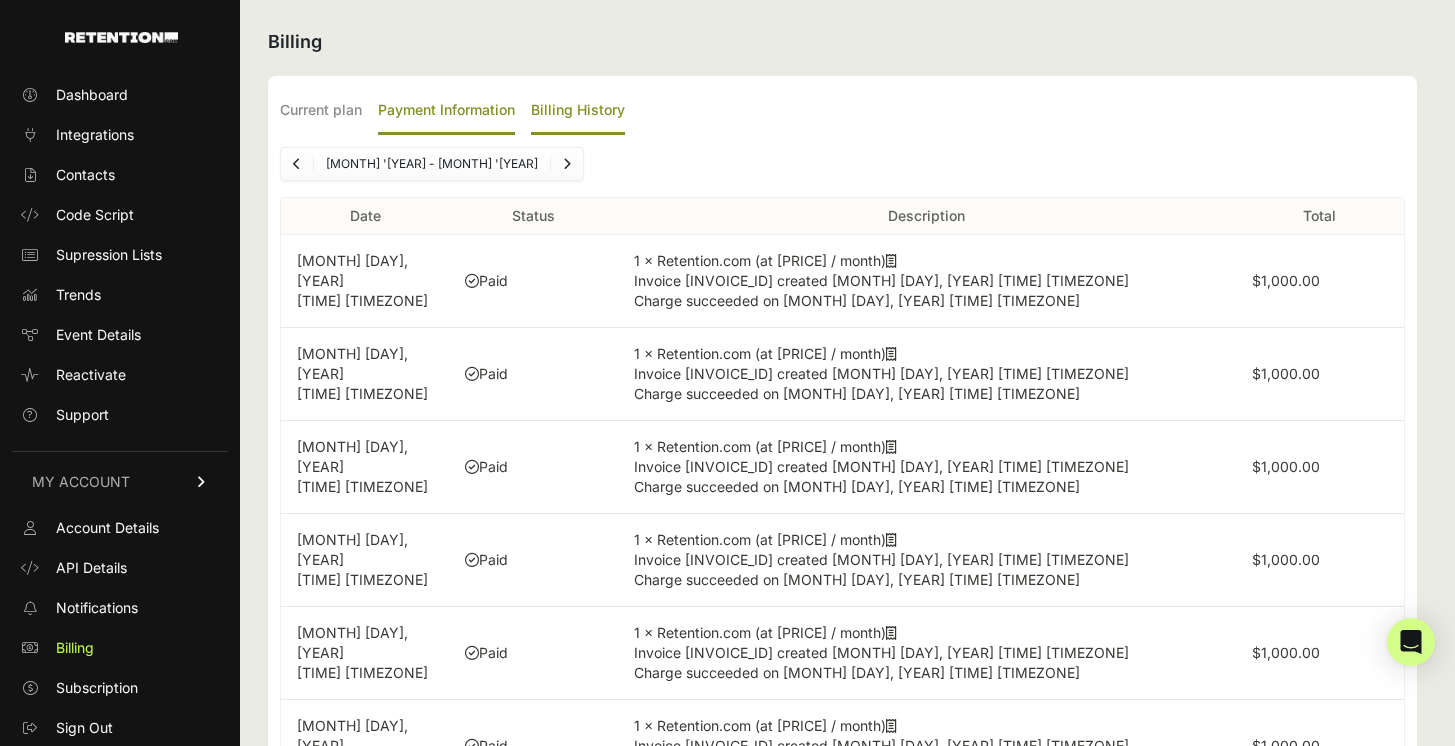 click on "Payment Information" at bounding box center (446, 111) 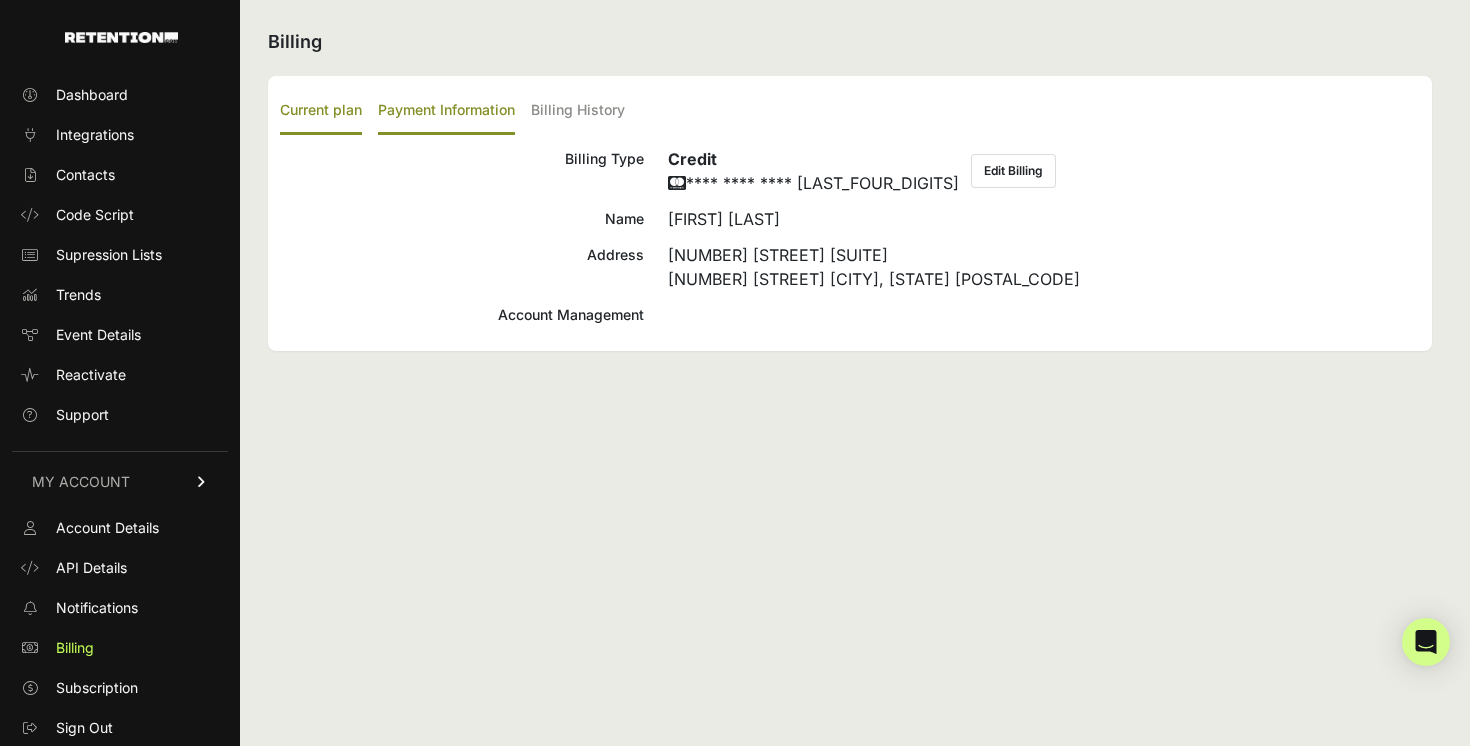 click on "Current plan" at bounding box center [321, 111] 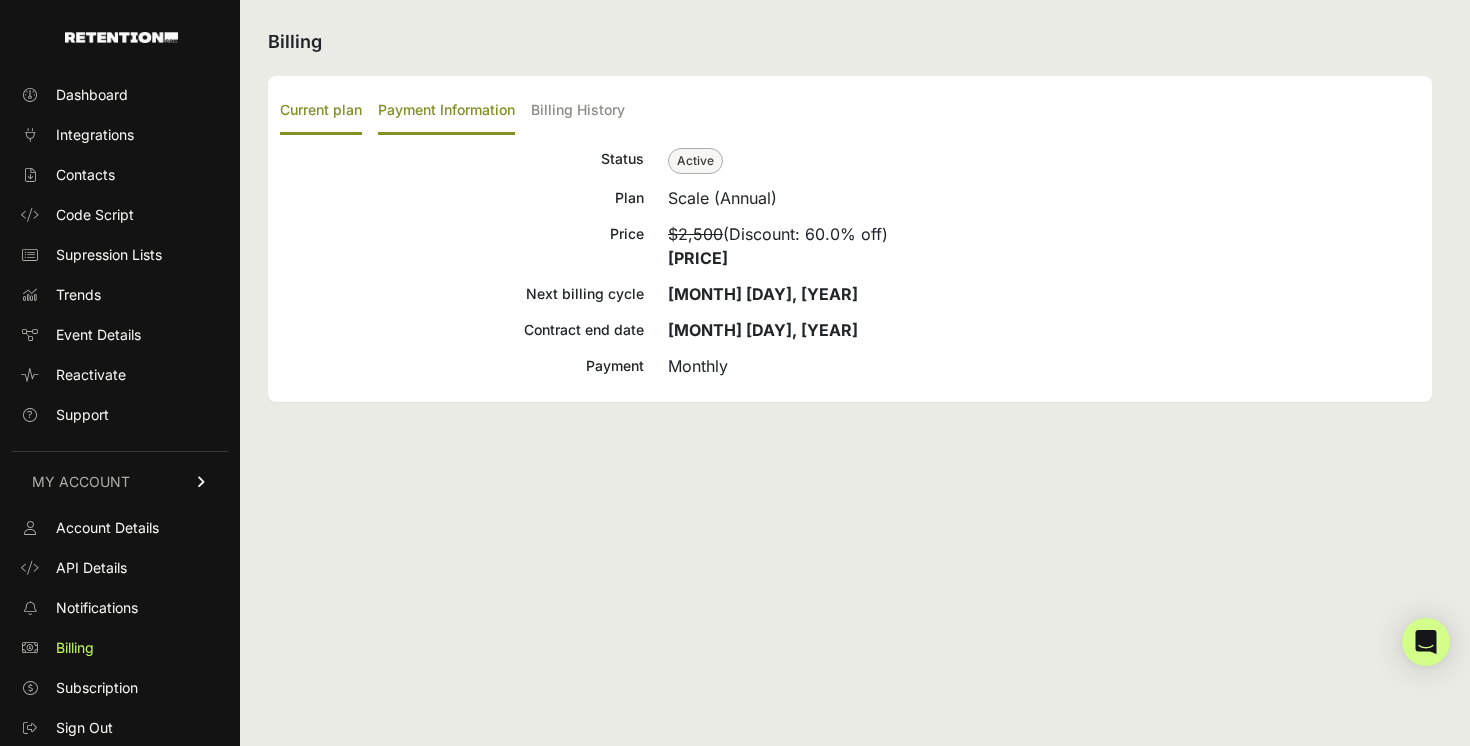 click on "Payment Information" at bounding box center [446, 111] 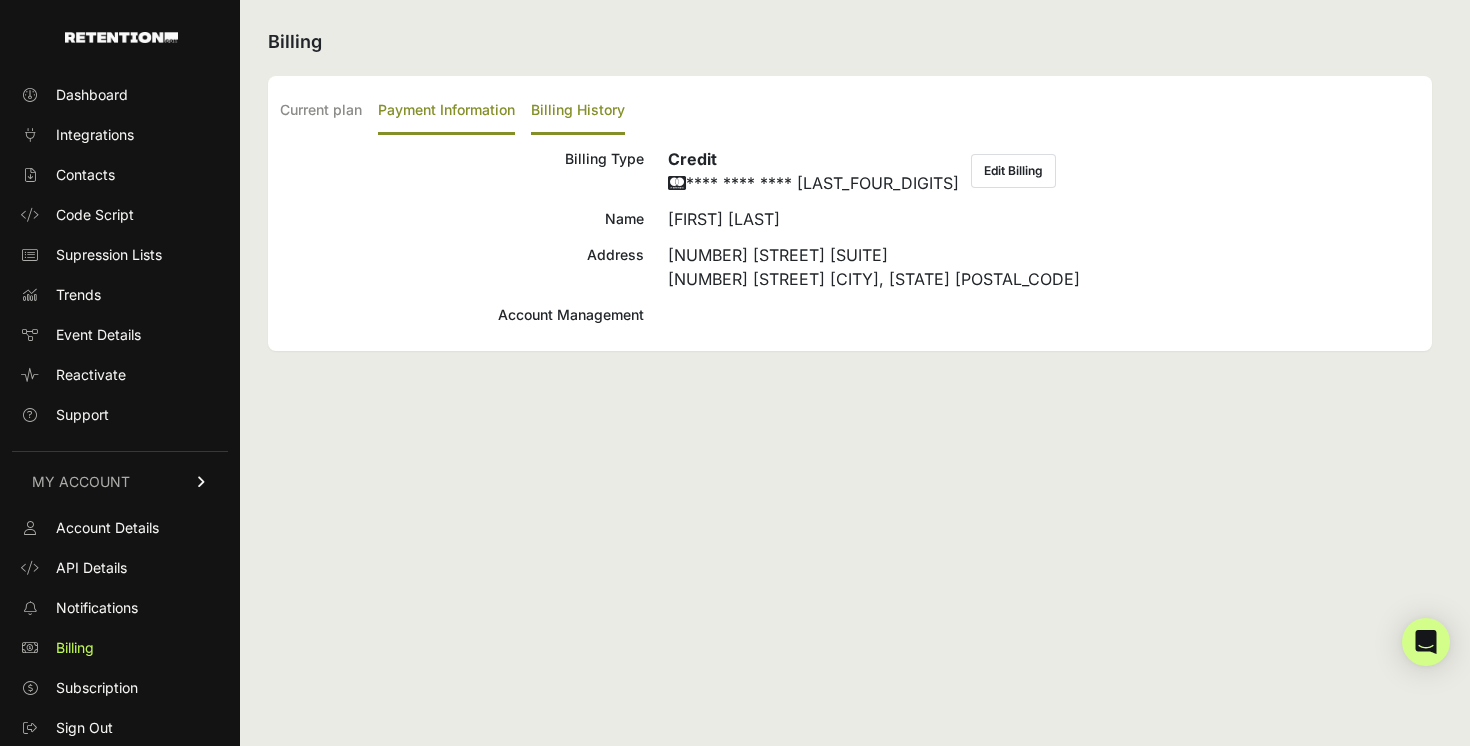 click on "Billing History" at bounding box center [578, 111] 